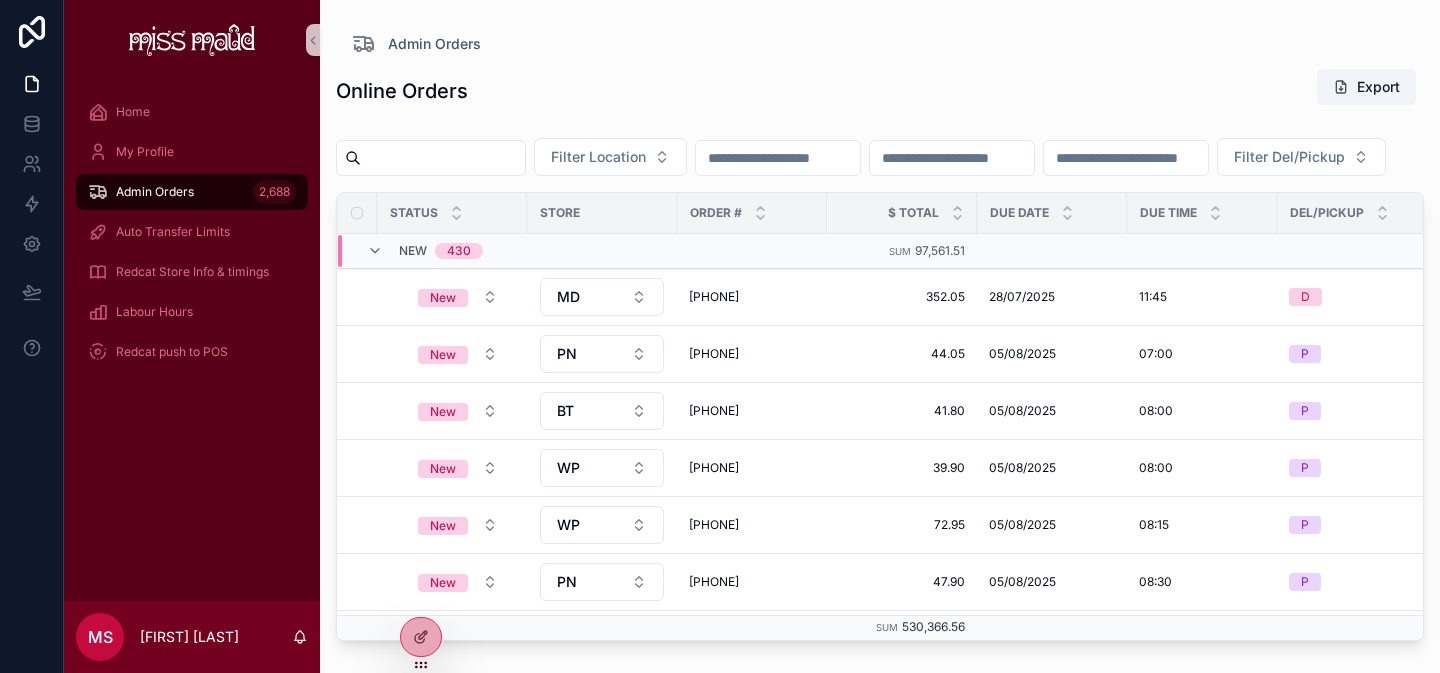 scroll, scrollTop: 0, scrollLeft: 0, axis: both 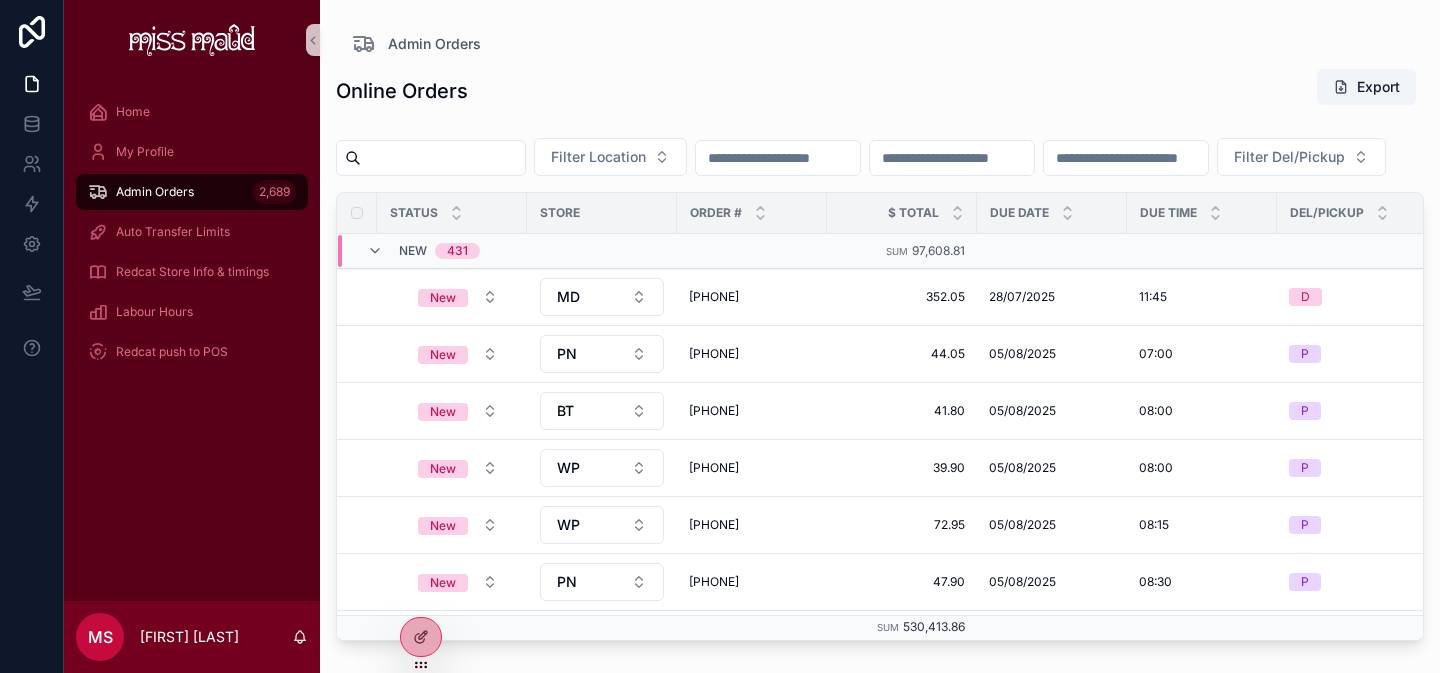 click at bounding box center (443, 158) 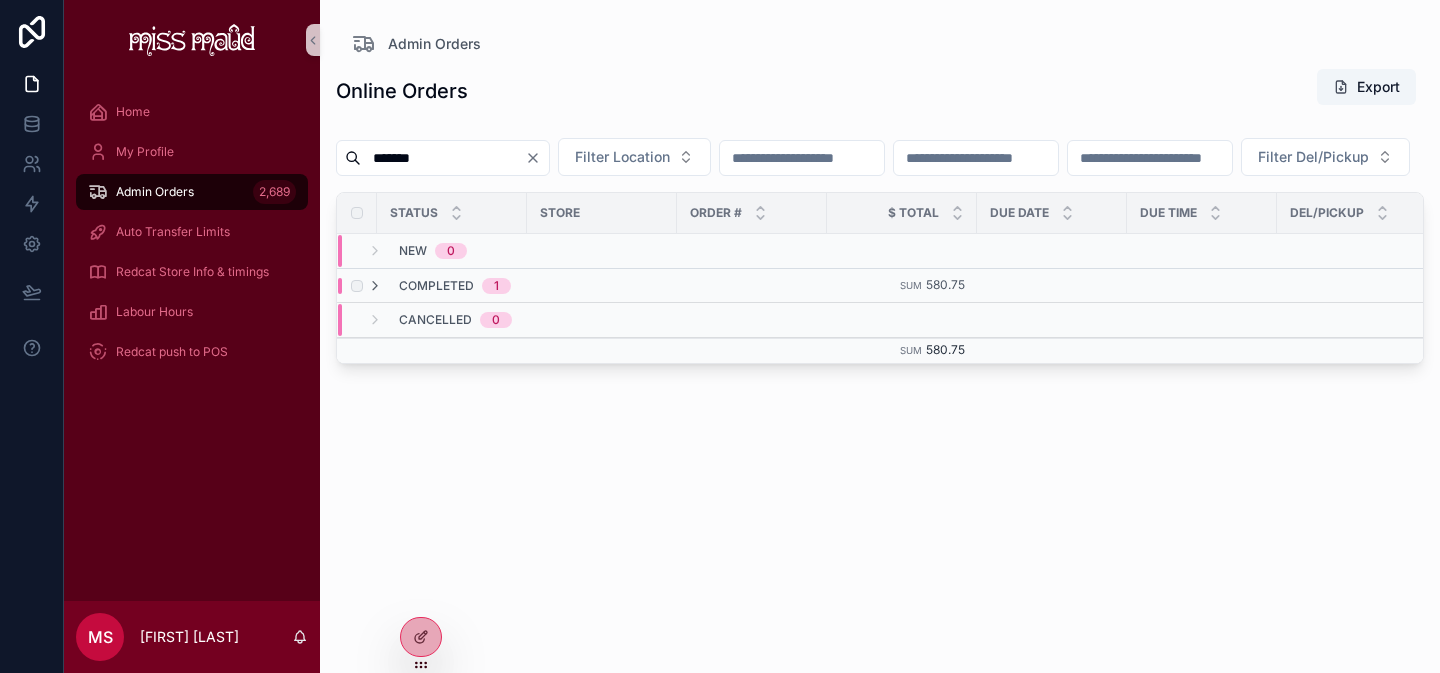 type on "******" 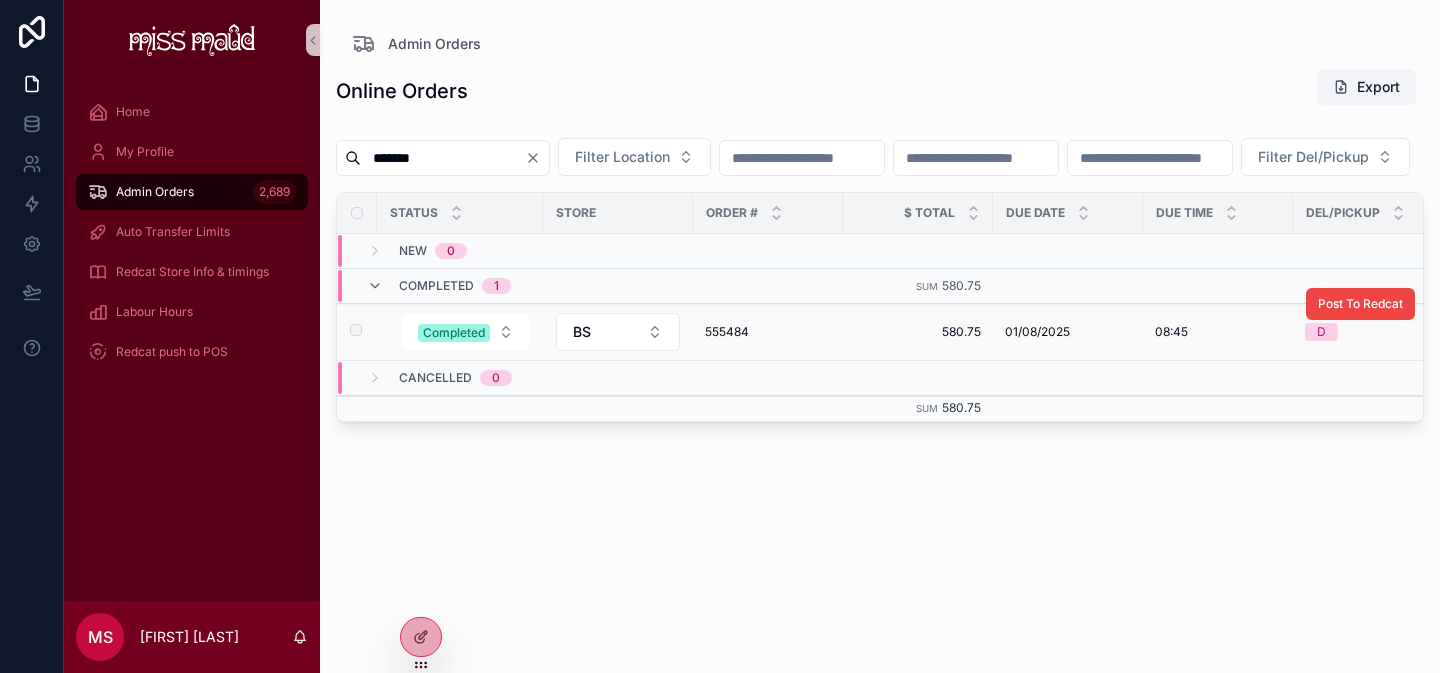 click on "555484" at bounding box center (768, 332) 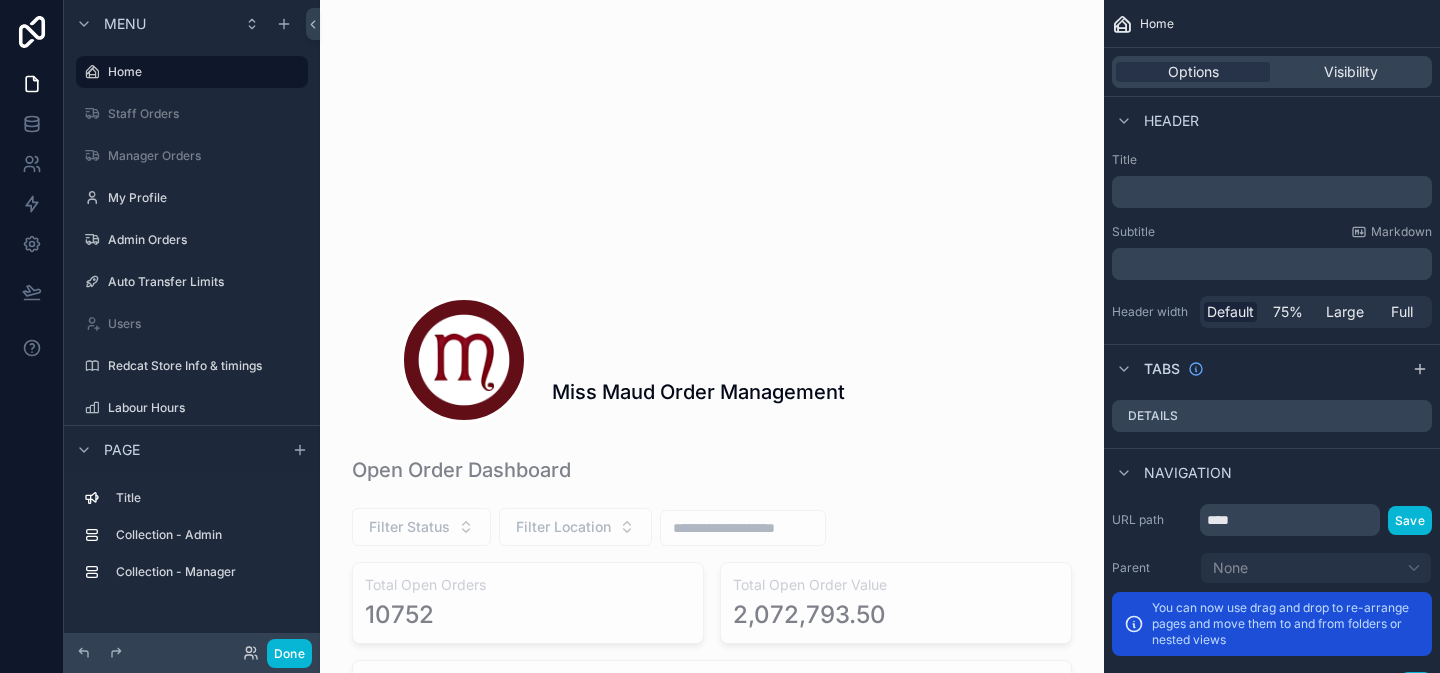 scroll, scrollTop: 0, scrollLeft: 0, axis: both 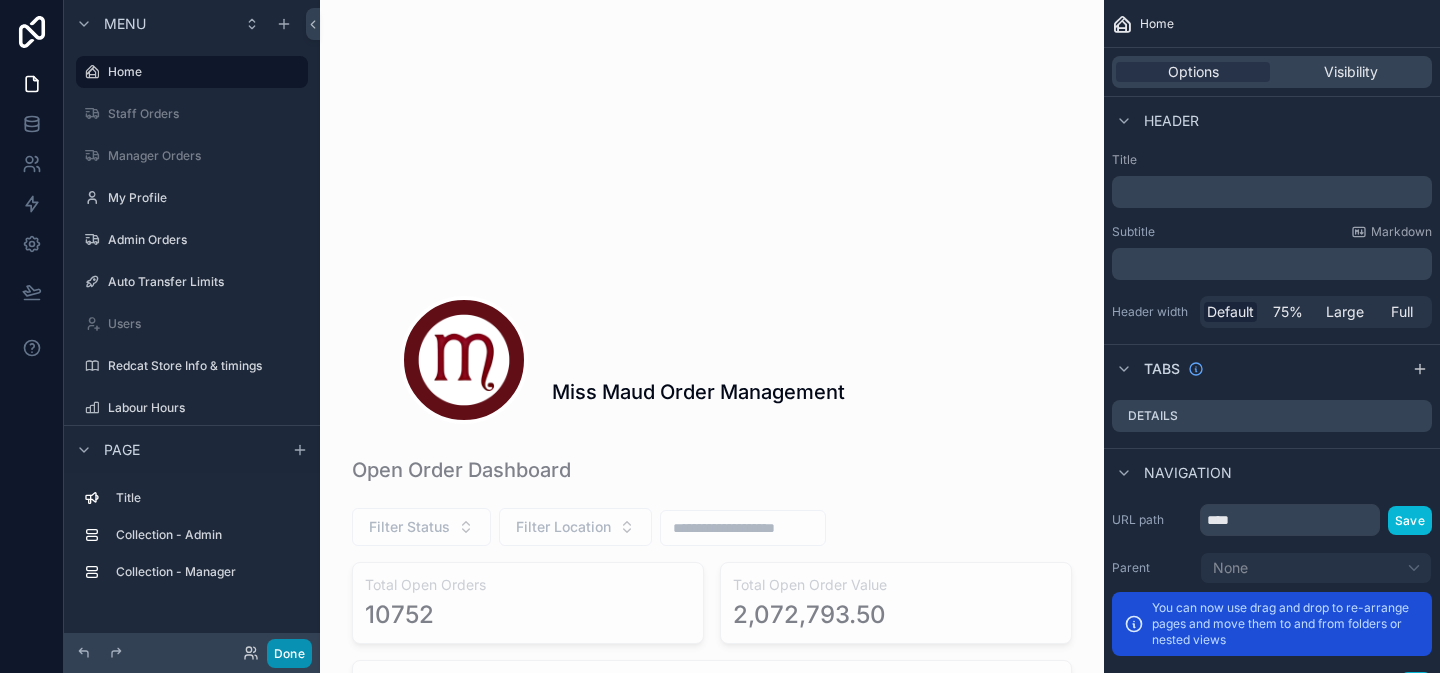 click on "Done" at bounding box center (289, 653) 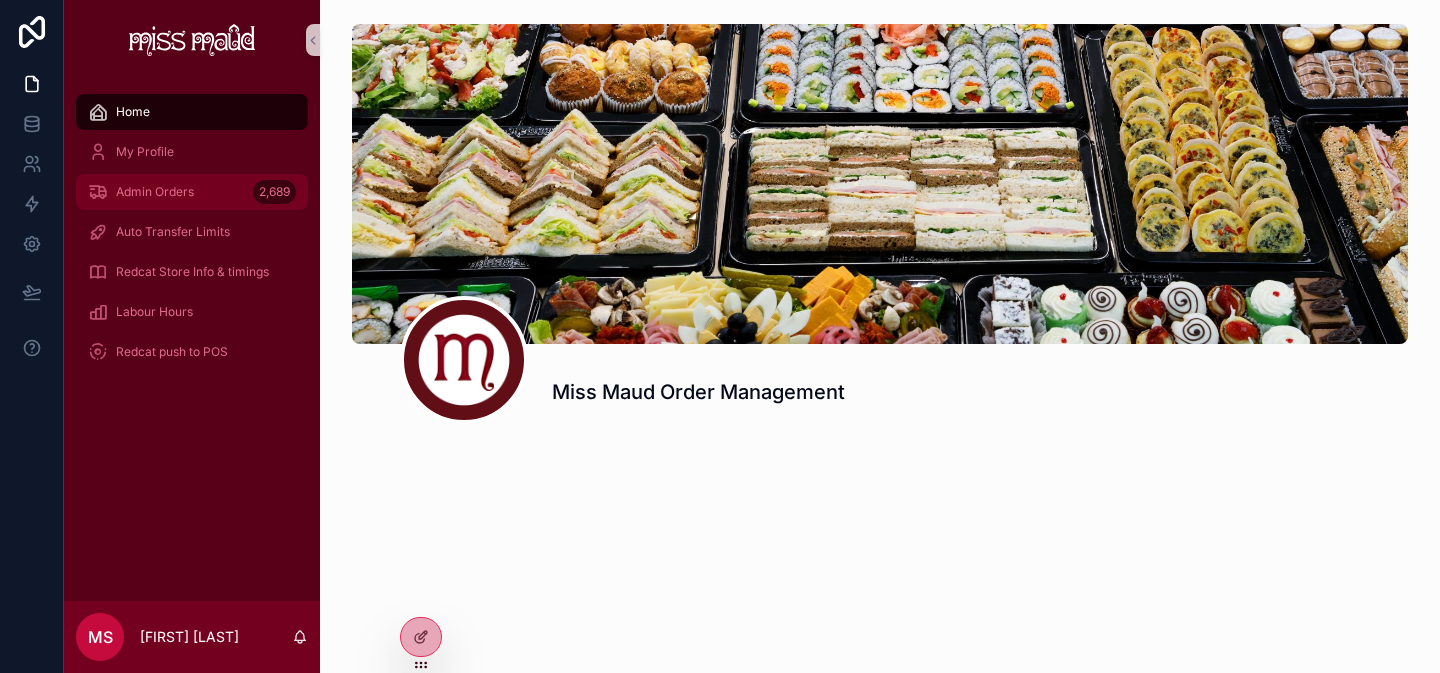 click on "Admin Orders" at bounding box center [155, 192] 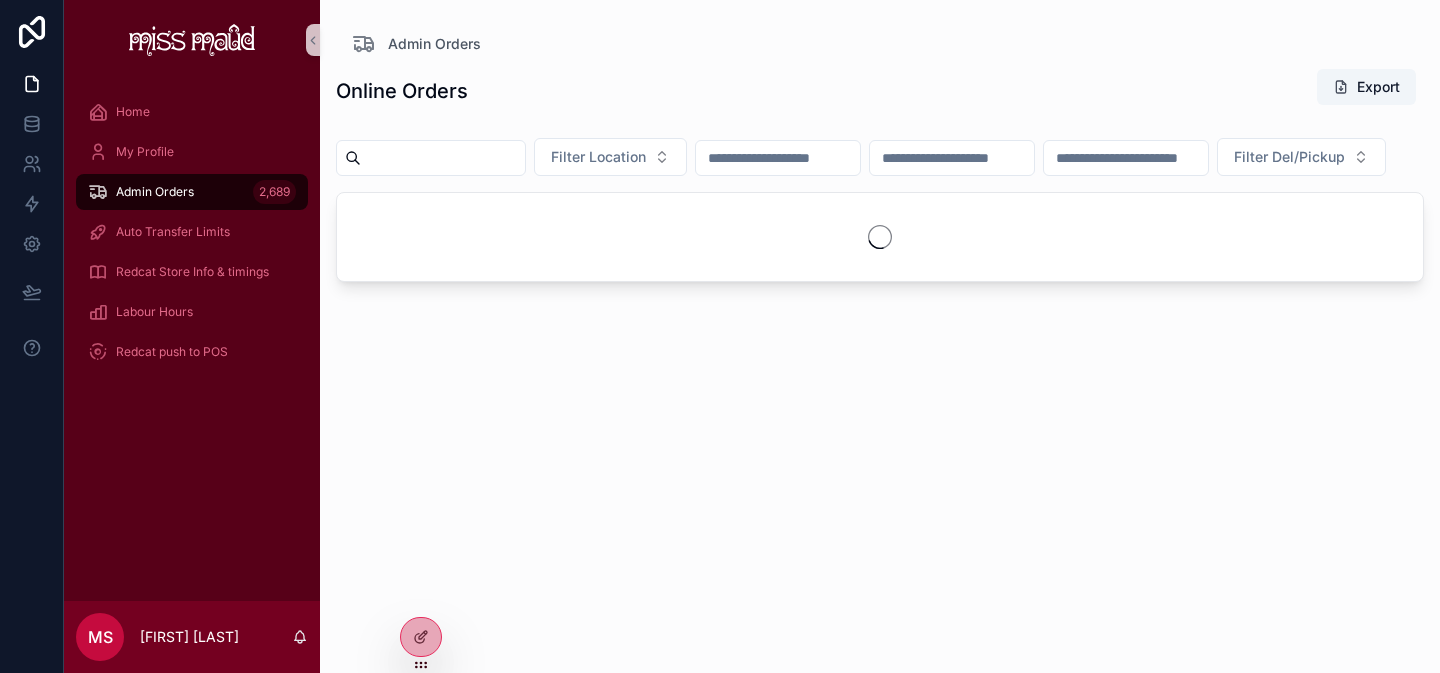 click at bounding box center (443, 158) 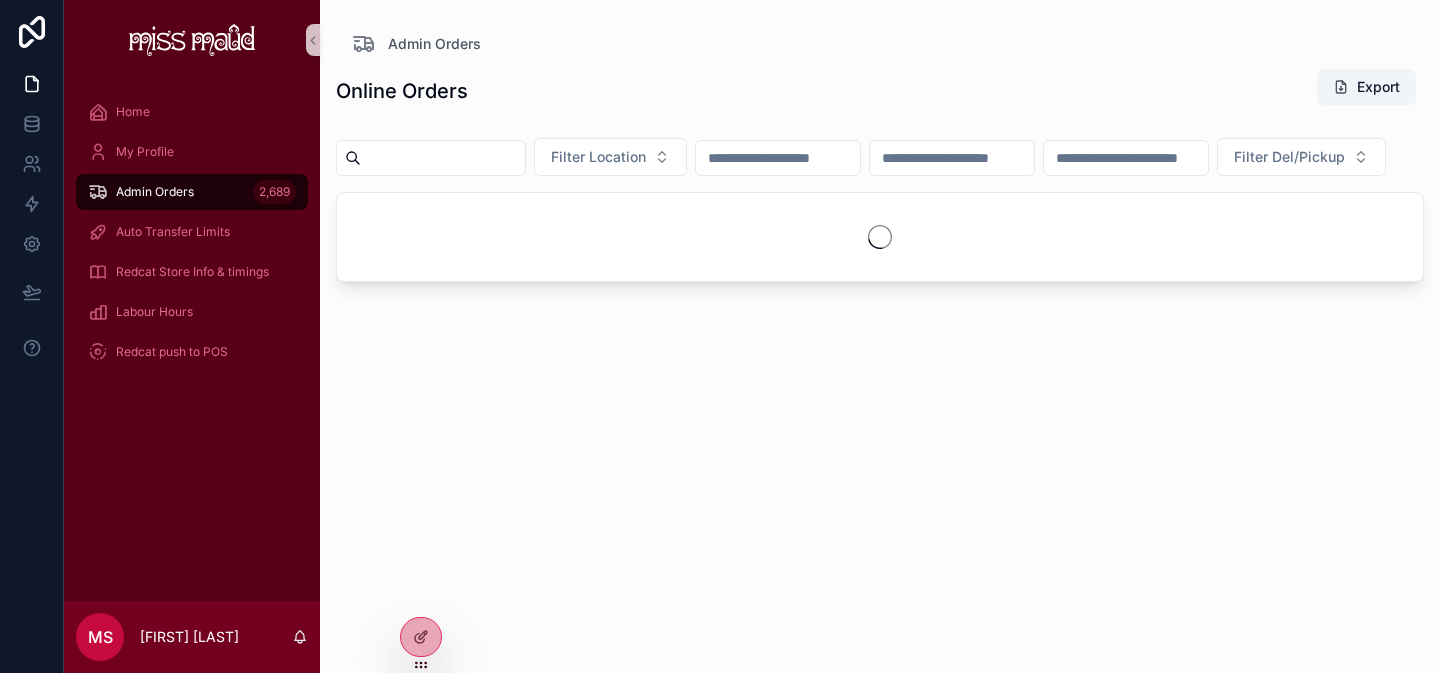 paste on "******" 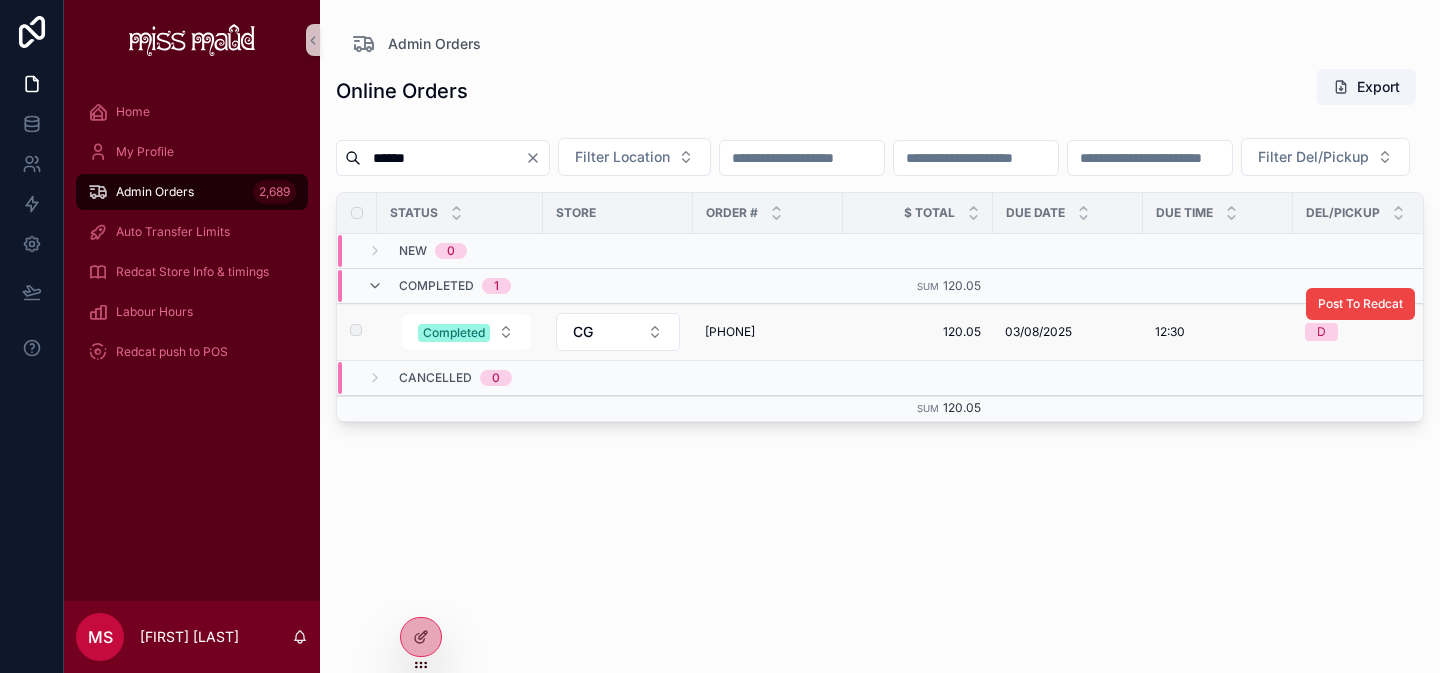 type on "******" 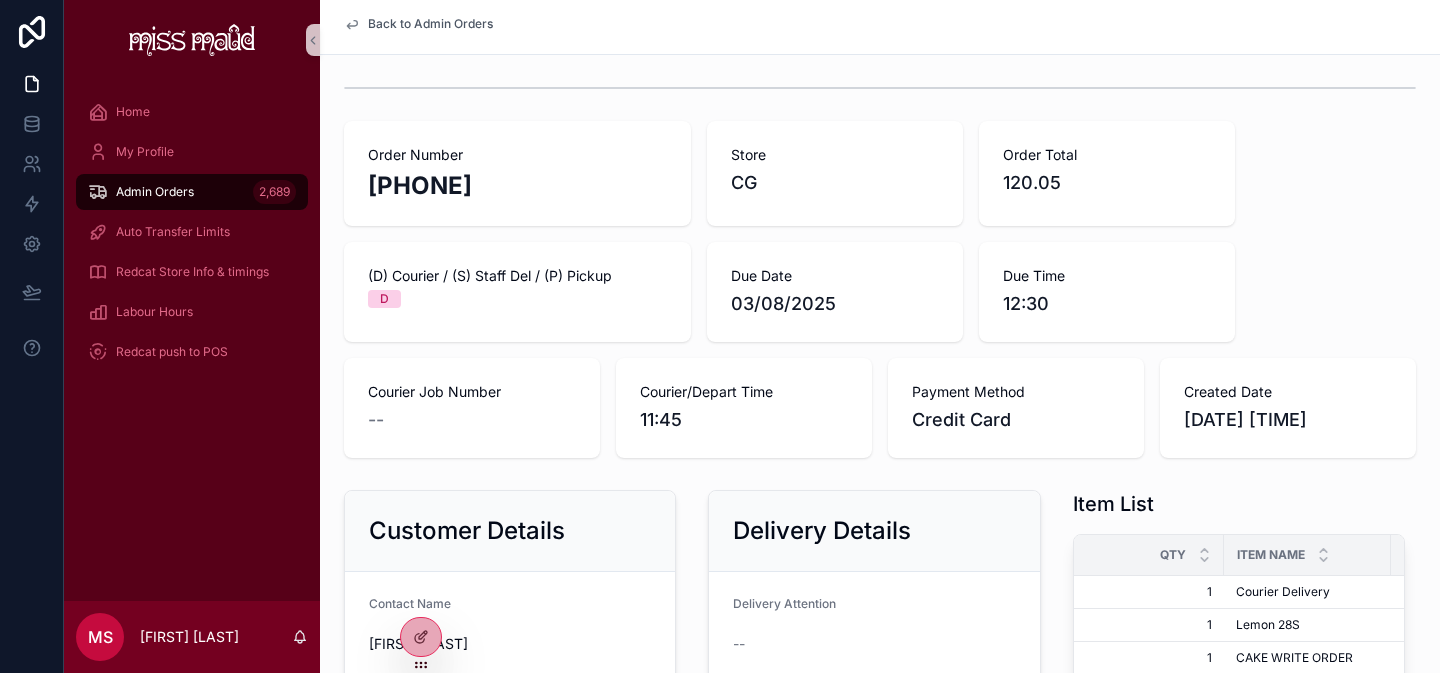 click on "Admin Orders 2,689" at bounding box center [192, 192] 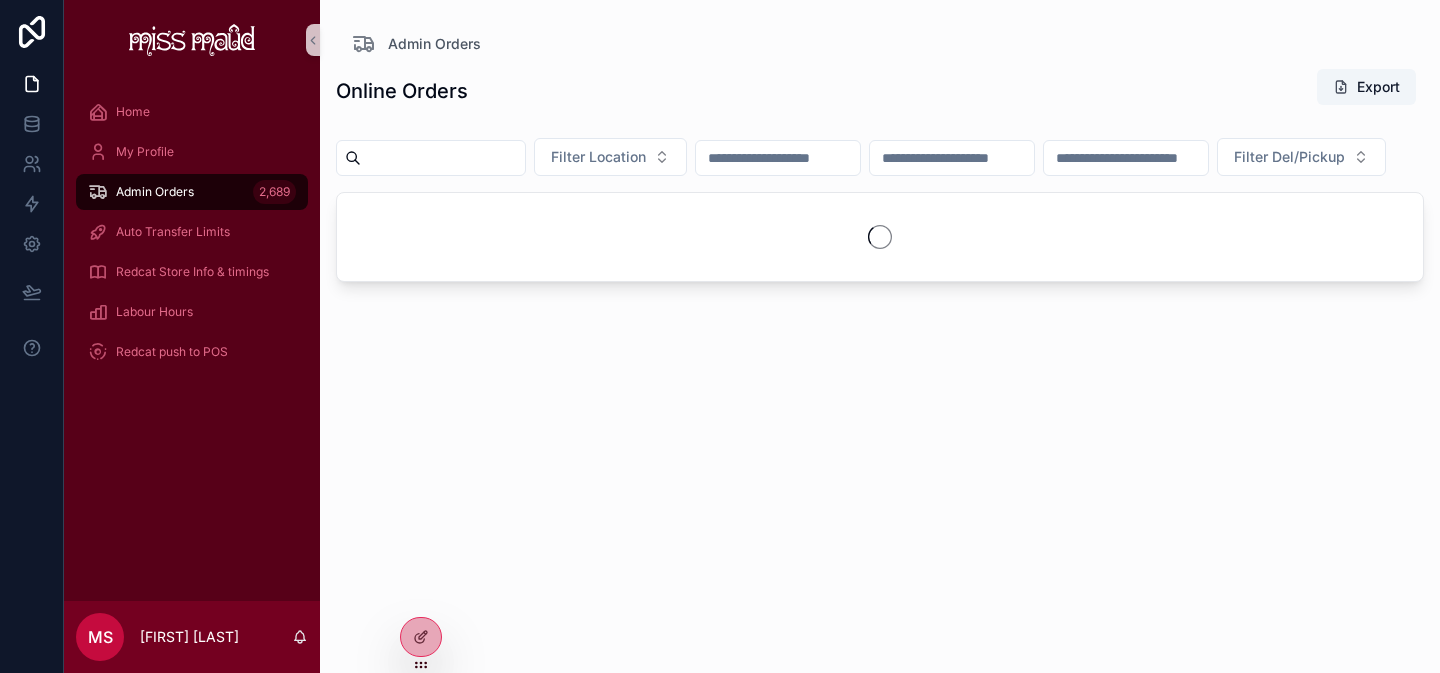 click at bounding box center (443, 158) 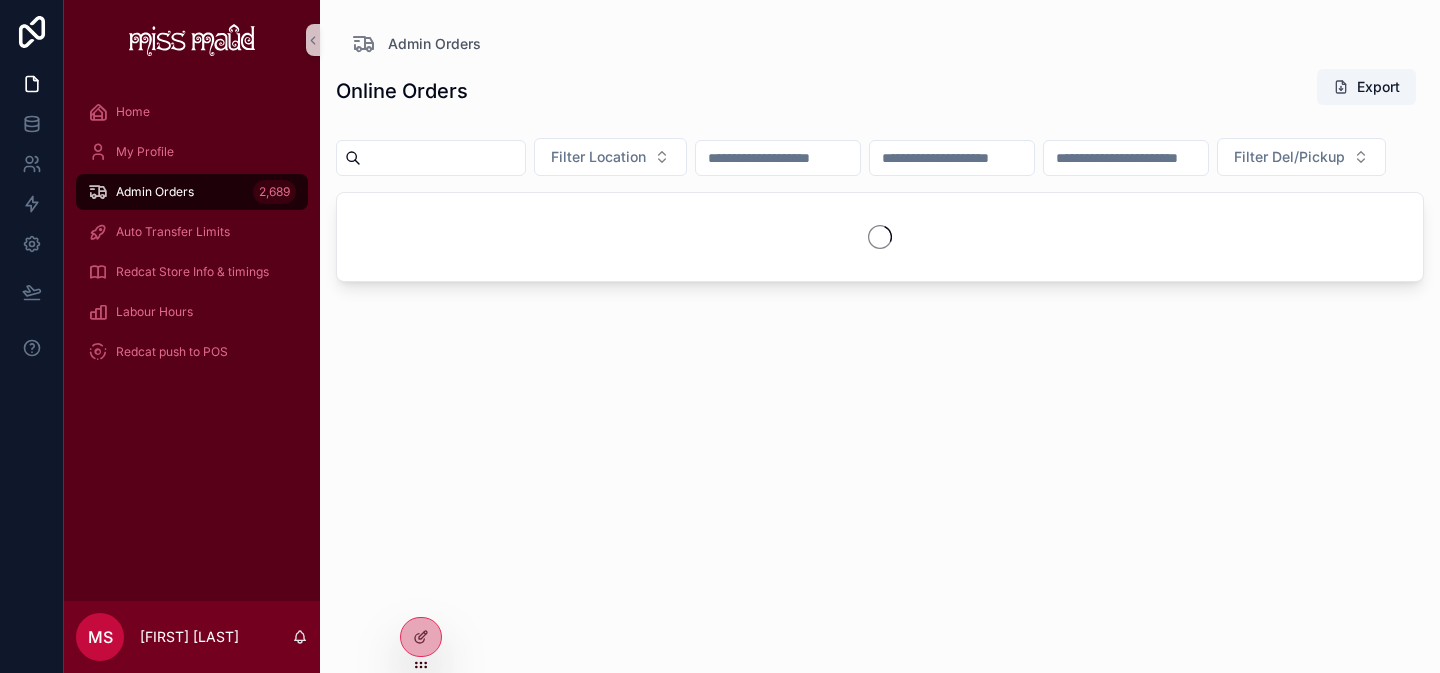 paste on "******" 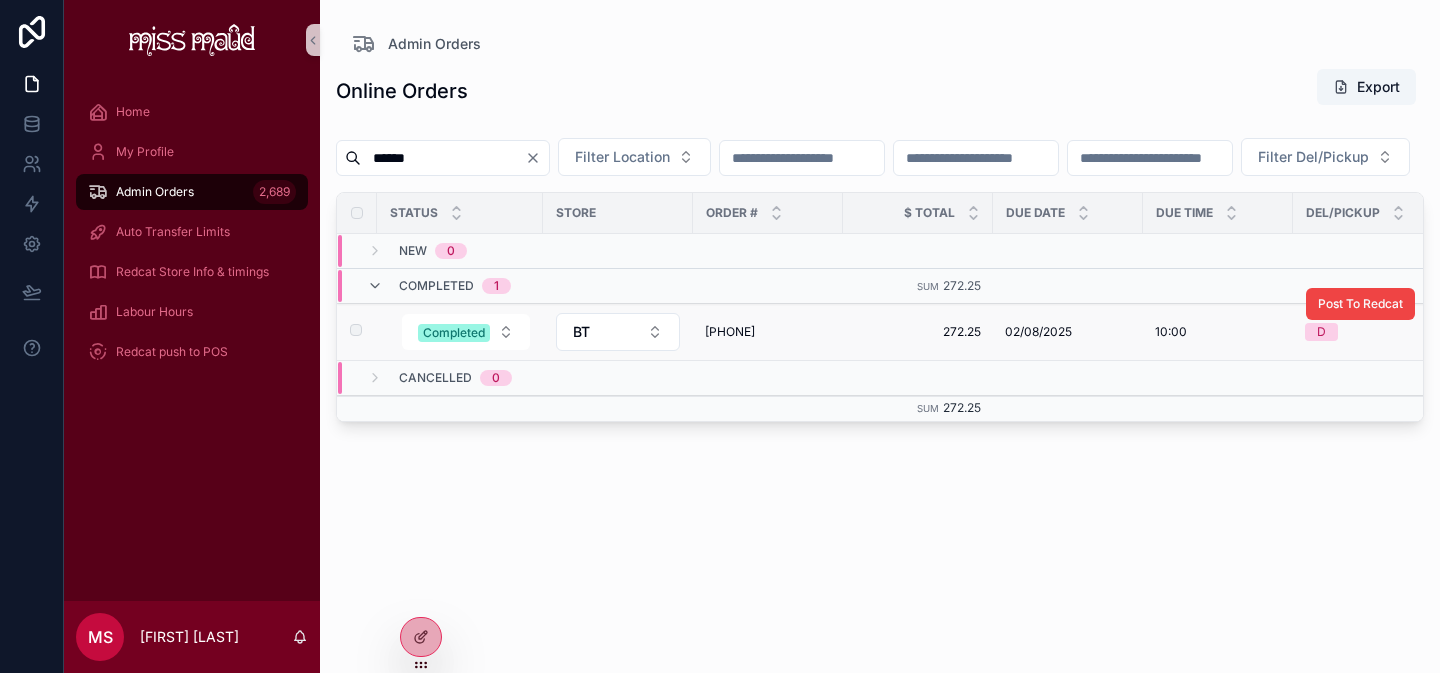 type on "******" 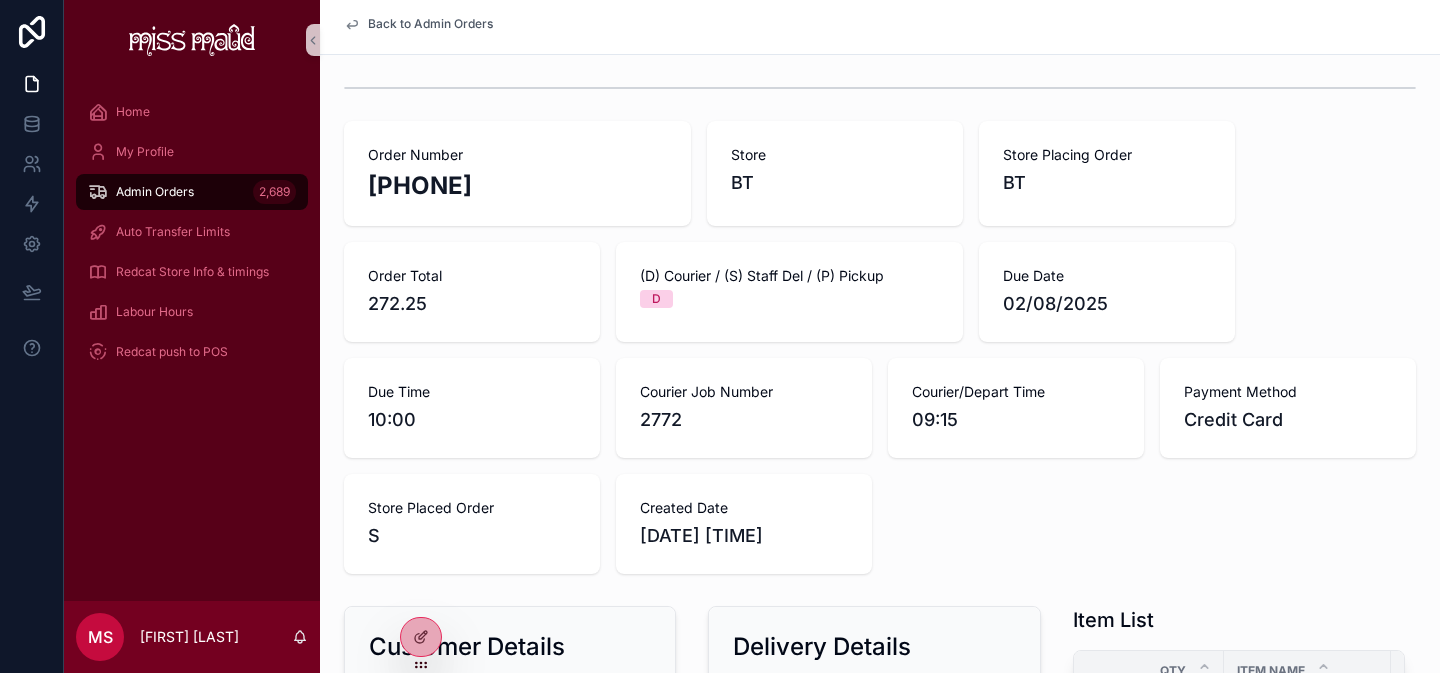 click on "Admin Orders 2,689" at bounding box center (192, 192) 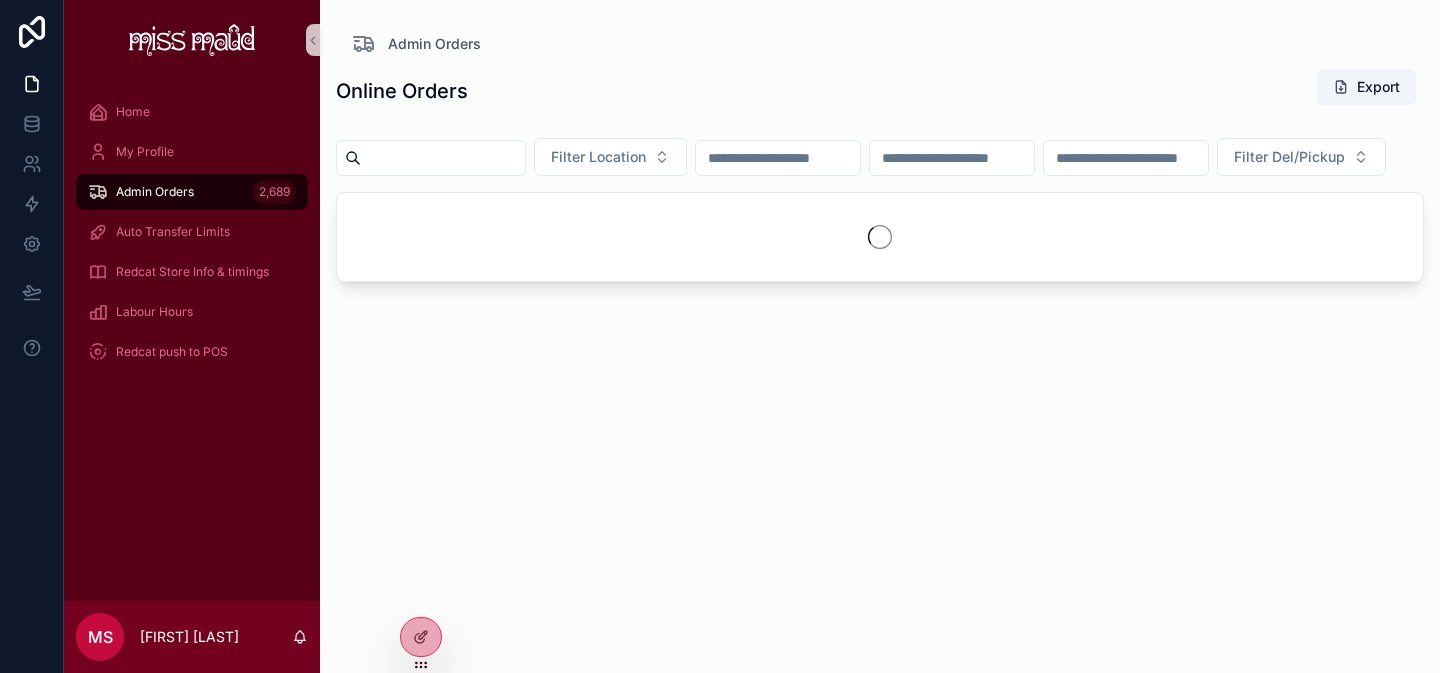 click at bounding box center [443, 158] 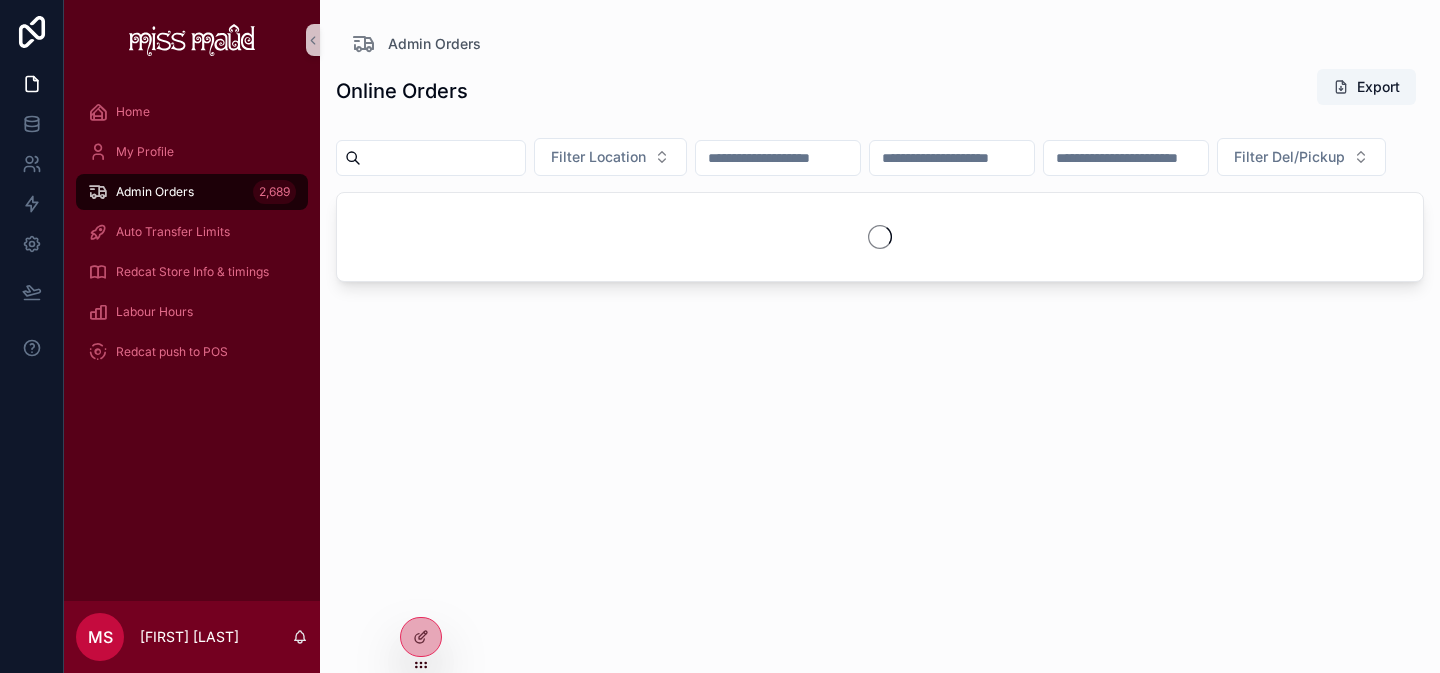 paste on "******" 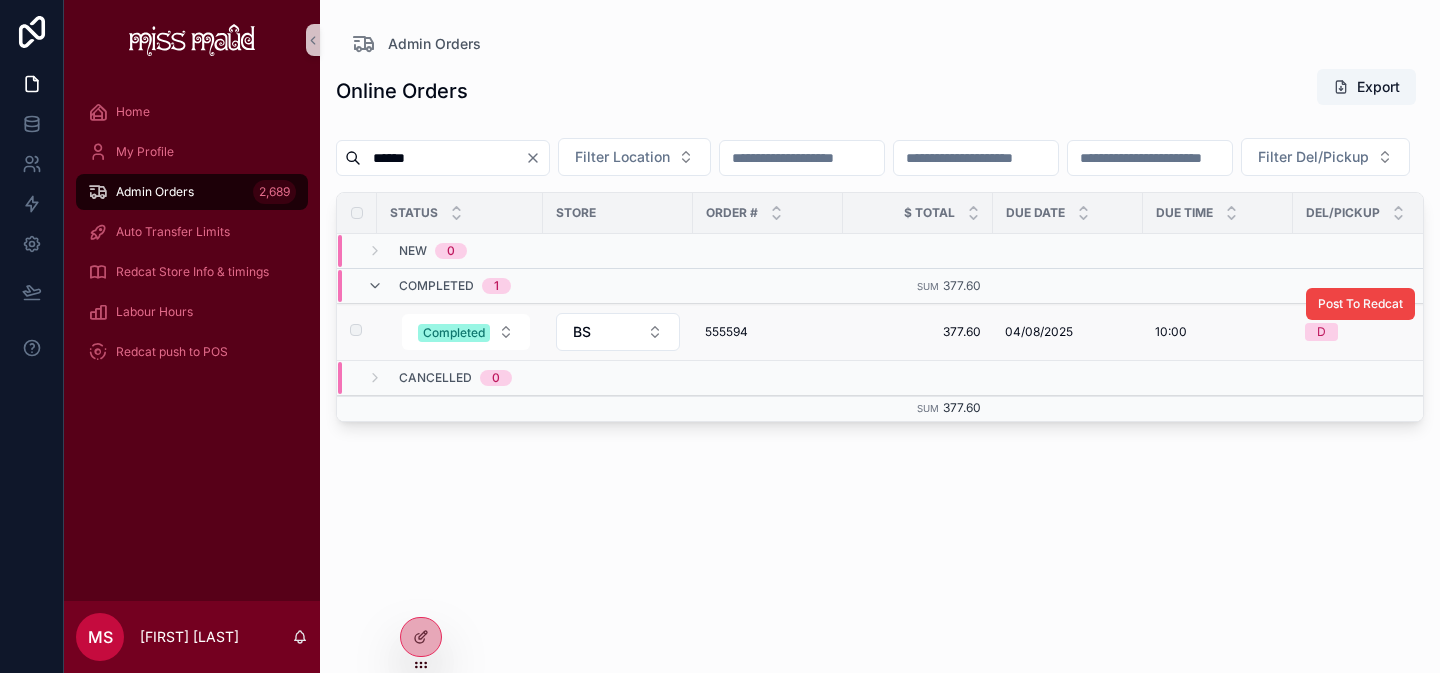 type on "******" 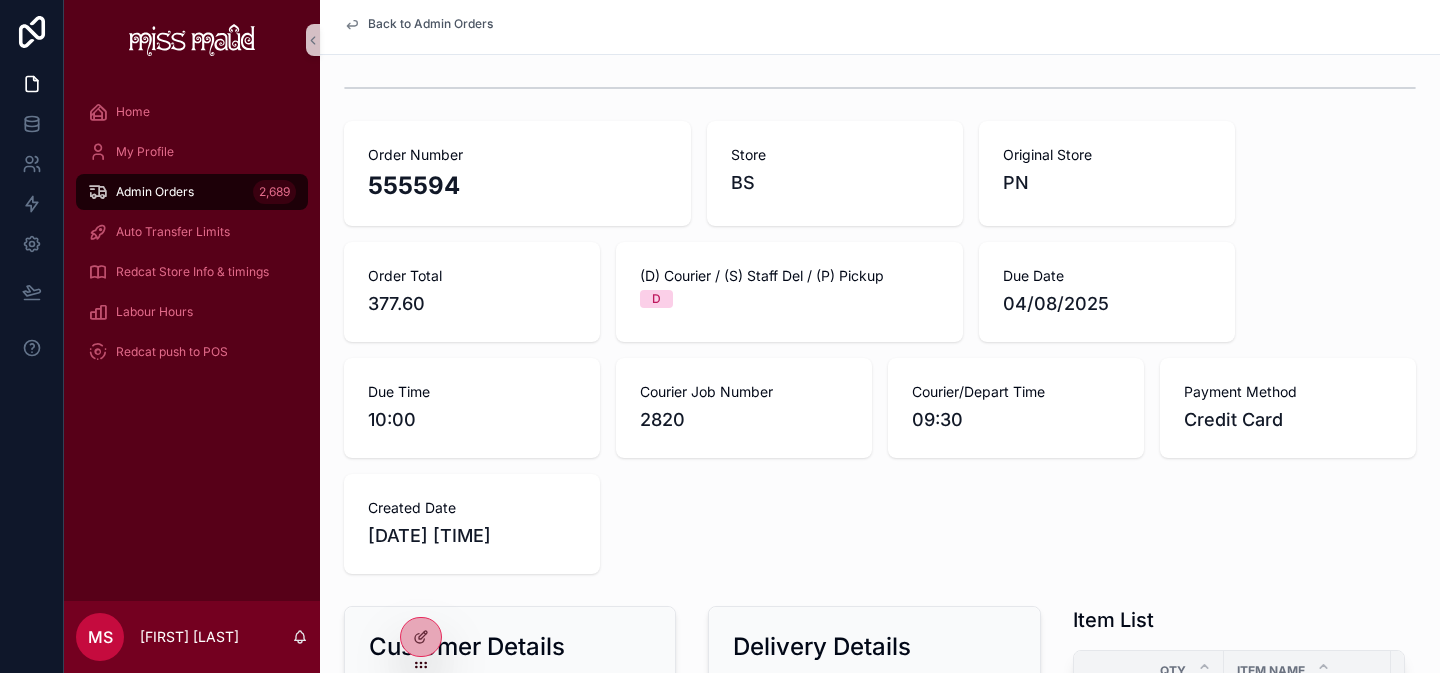 click on "Admin Orders 2,689" at bounding box center [192, 192] 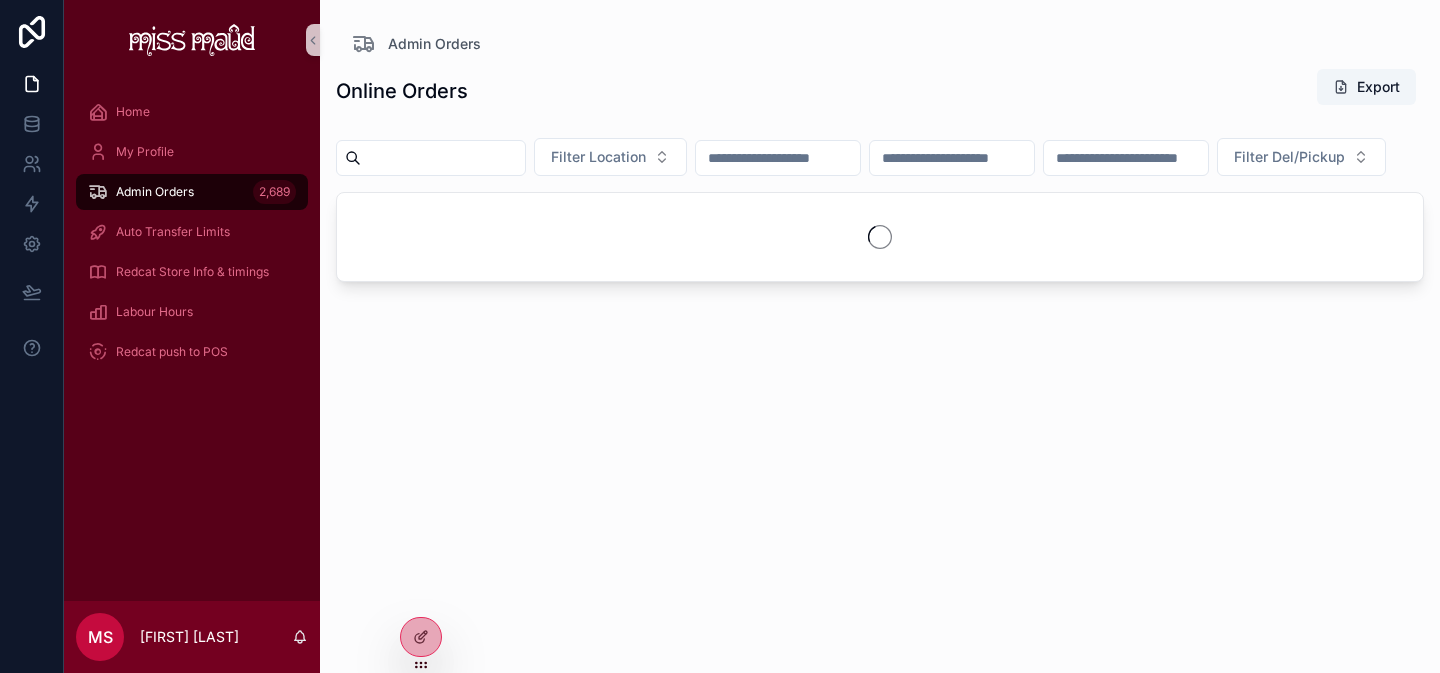 click at bounding box center (443, 158) 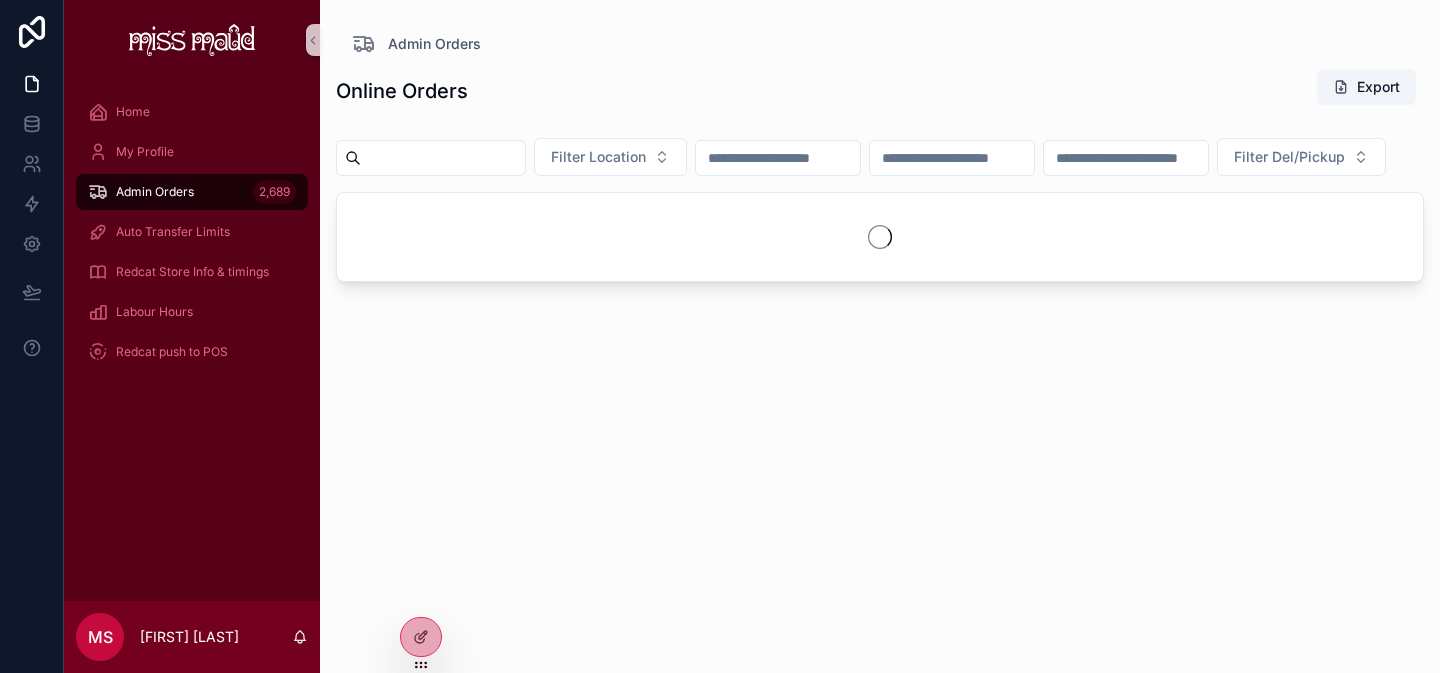 paste on "******" 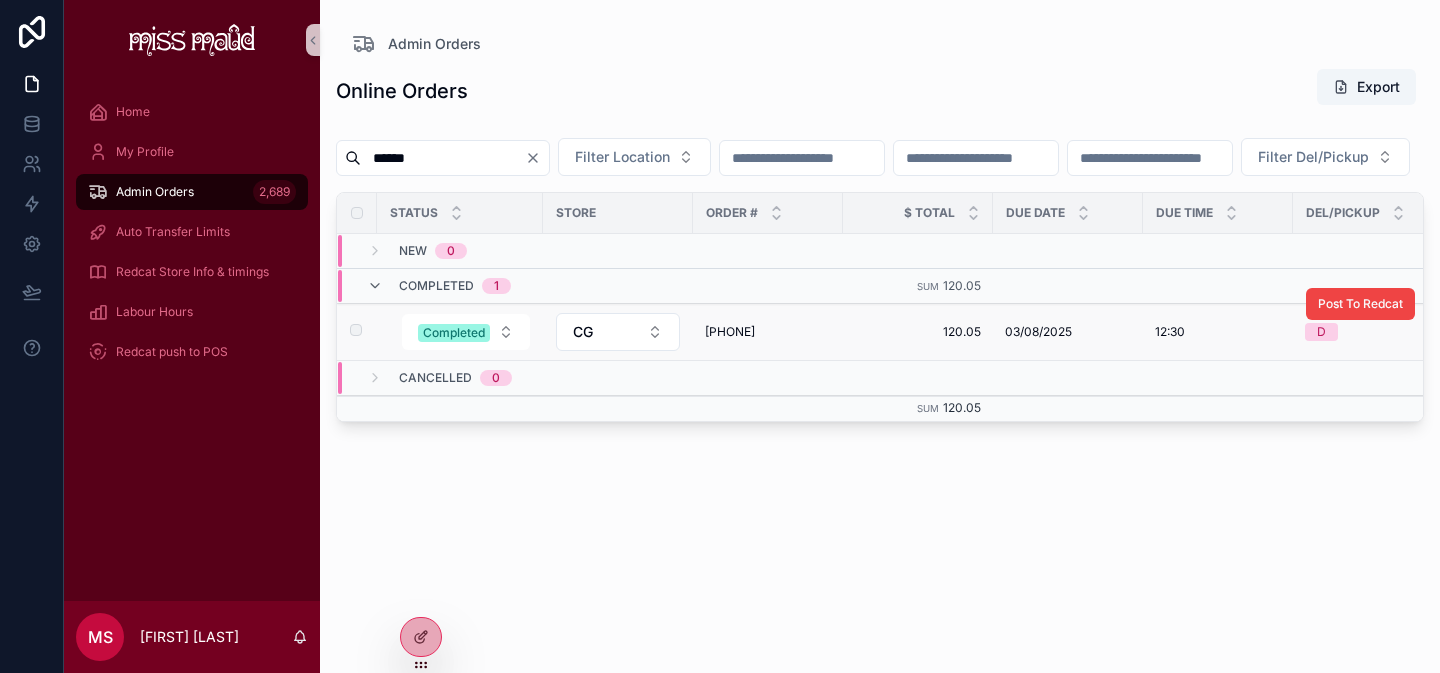 type on "******" 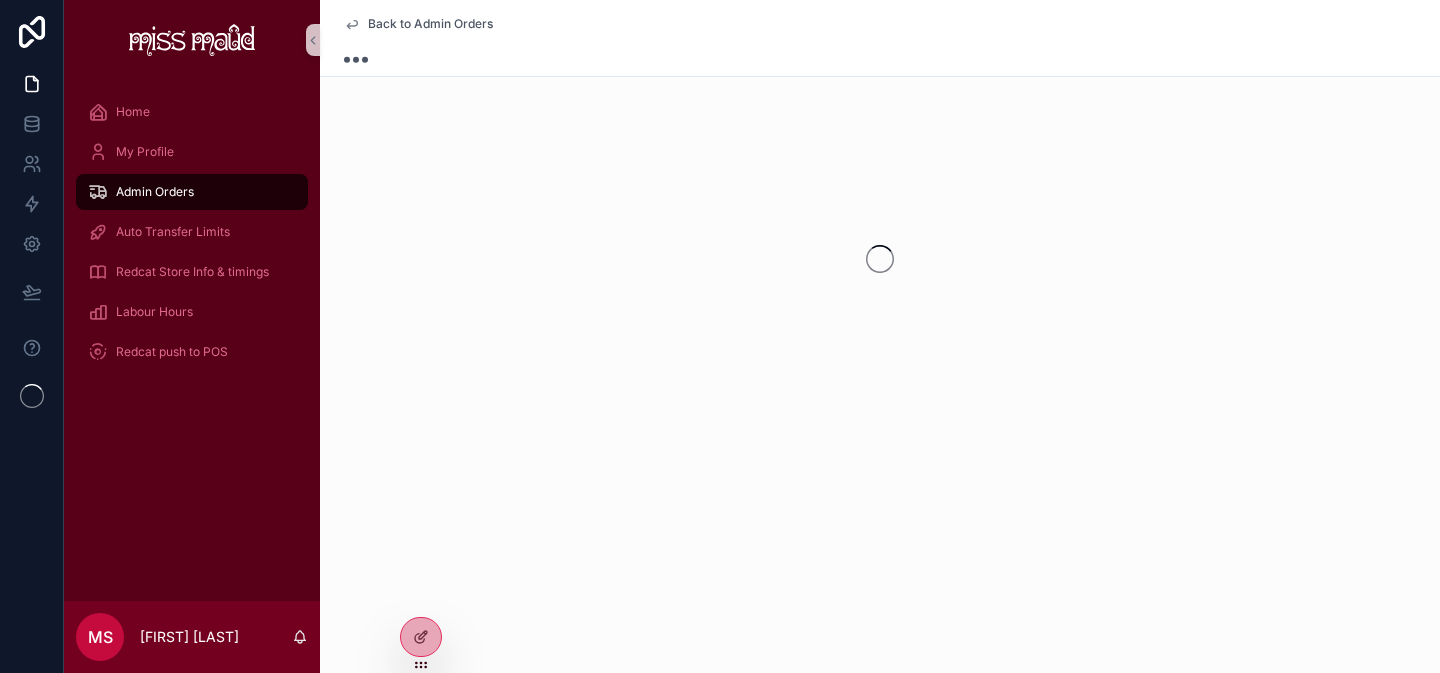 scroll, scrollTop: 0, scrollLeft: 0, axis: both 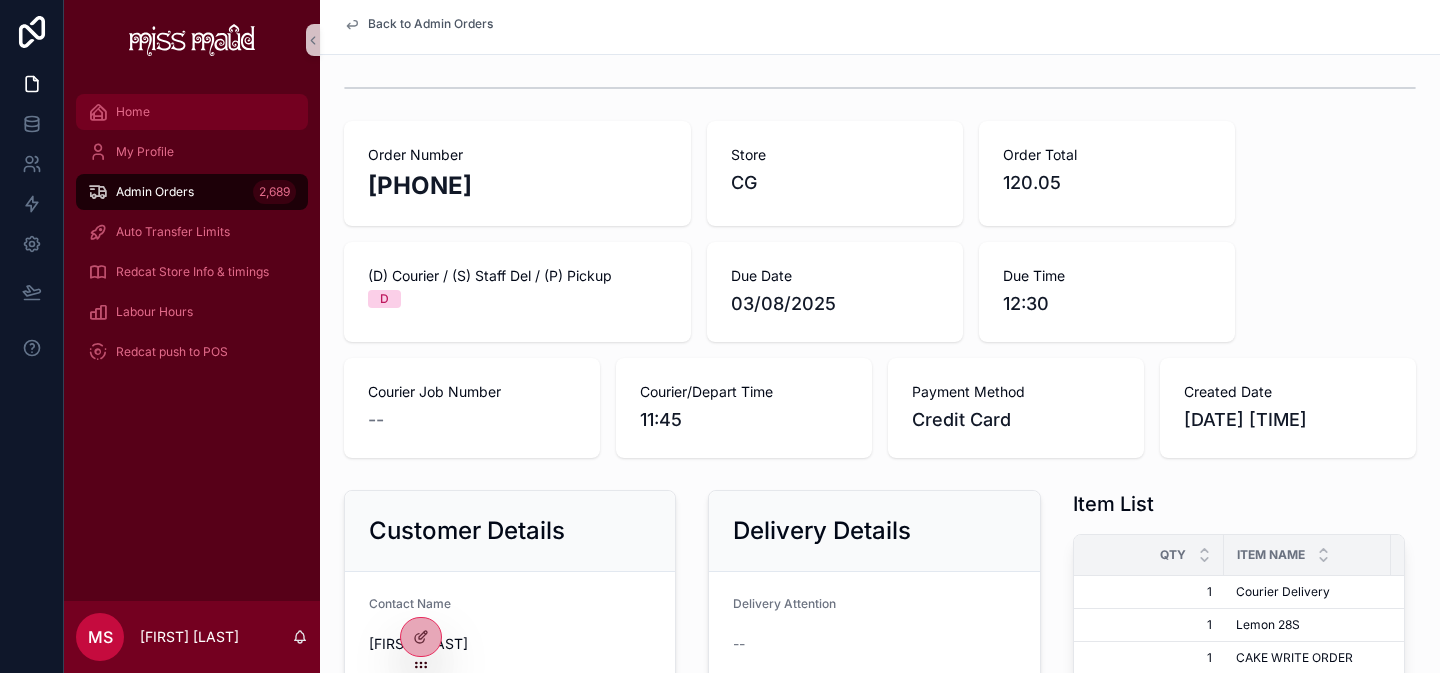 click on "Home" at bounding box center [192, 112] 